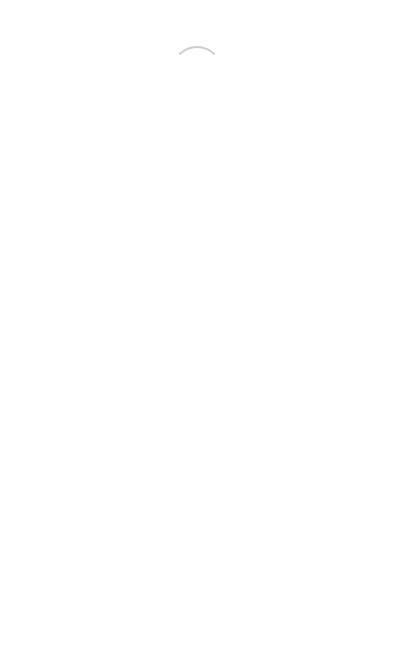 scroll, scrollTop: 0, scrollLeft: 0, axis: both 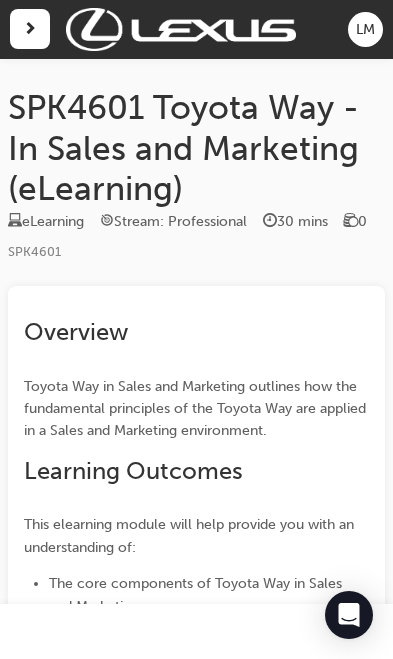 click at bounding box center (30, 29) 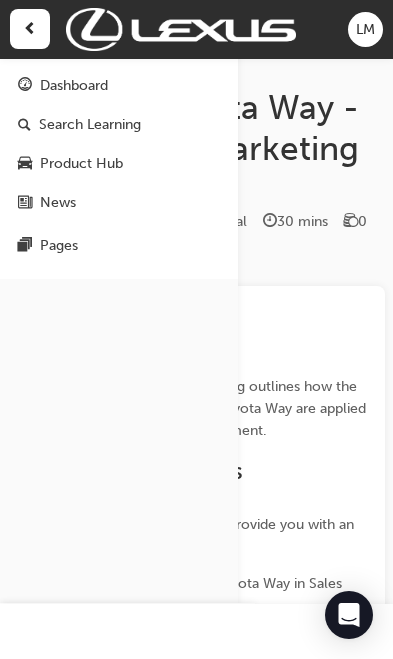 click on "Dashboard" at bounding box center [74, 85] 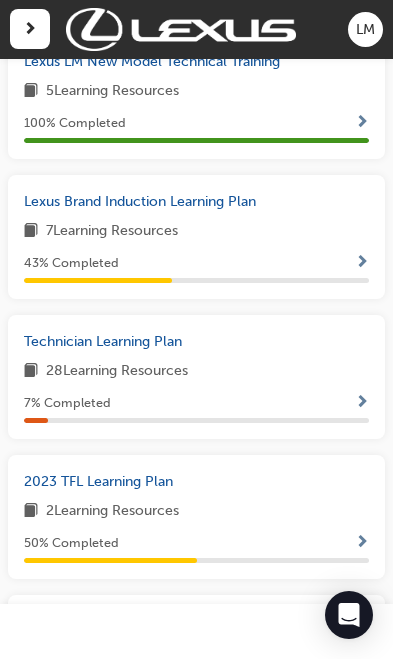 scroll, scrollTop: 1624, scrollLeft: 0, axis: vertical 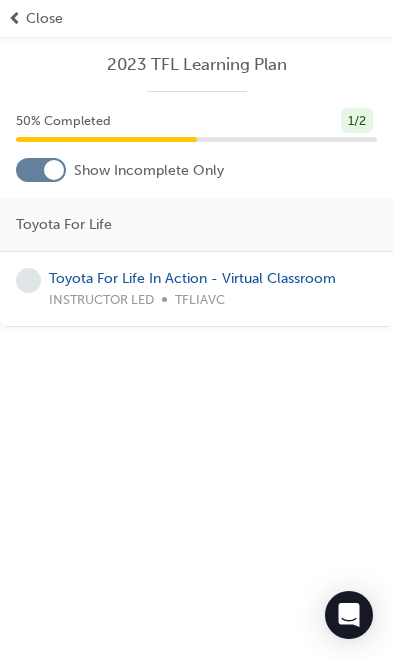 click on "Close" at bounding box center [196, 18] 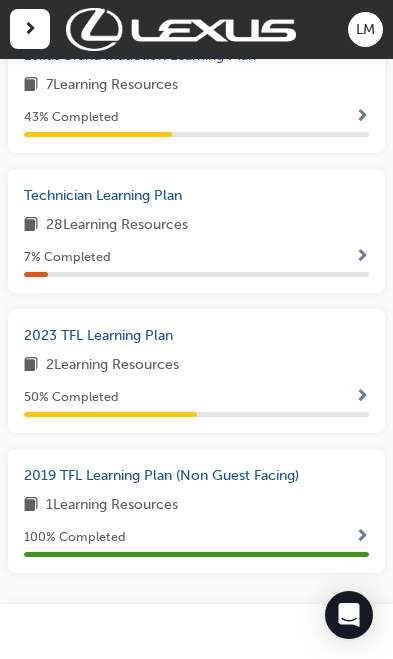 scroll, scrollTop: 1770, scrollLeft: 0, axis: vertical 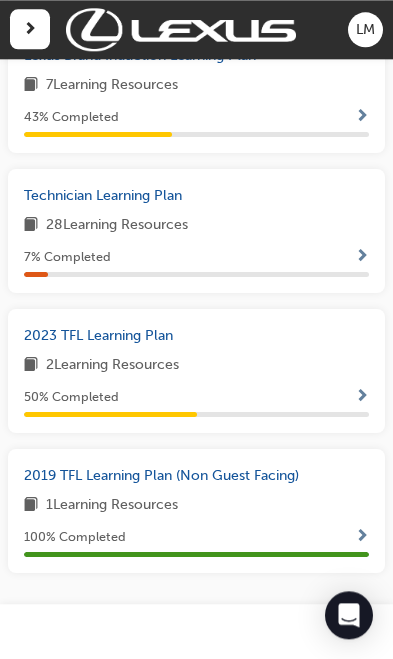 click at bounding box center (362, 257) 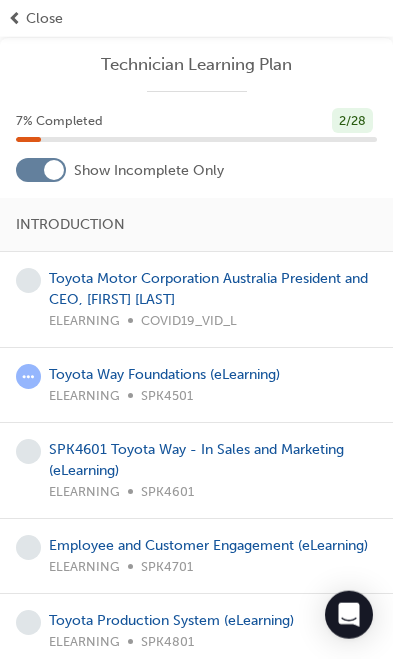 scroll, scrollTop: 1132, scrollLeft: 0, axis: vertical 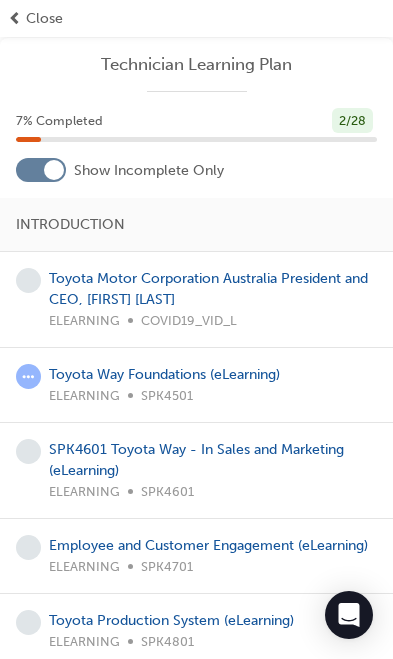 click on "Toyota Motor Corporation Australia President and CEO, Matthew Callachor" at bounding box center (208, 289) 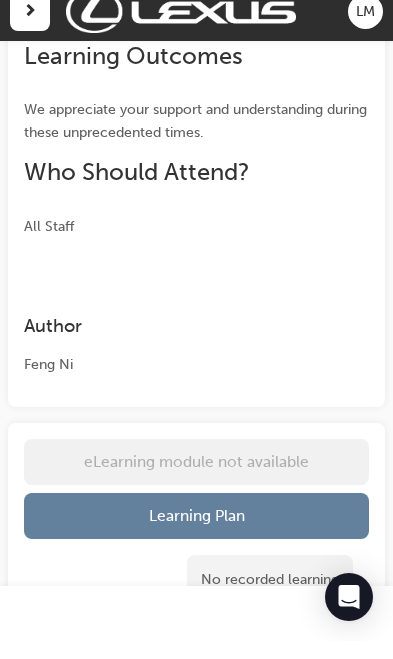 scroll, scrollTop: 660, scrollLeft: 0, axis: vertical 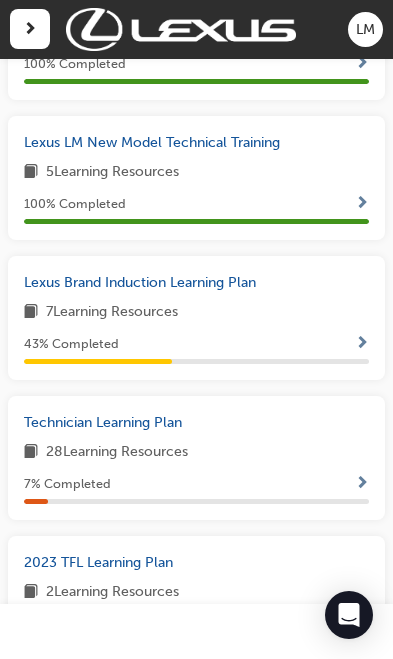 click on "Technician Learning Plan" at bounding box center [103, 422] 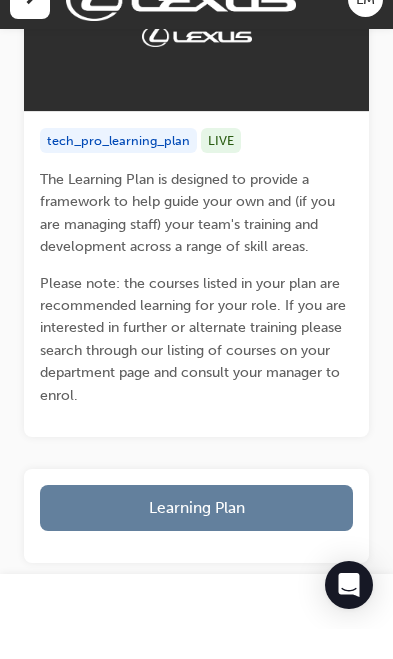 scroll, scrollTop: 137, scrollLeft: 0, axis: vertical 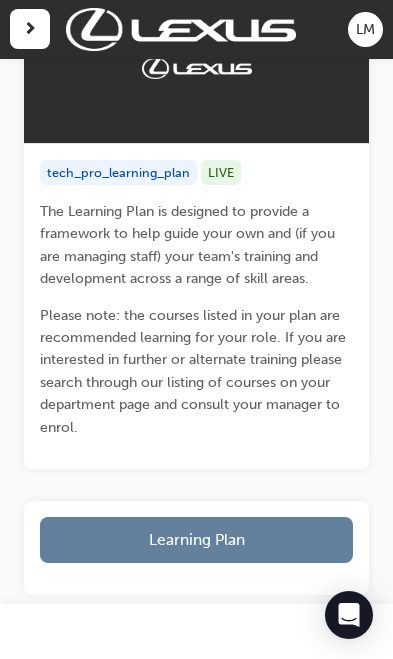 click on "Learning Plan" at bounding box center (196, 540) 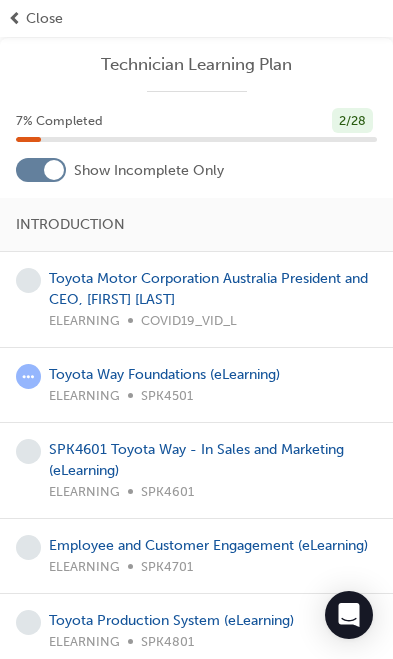 click on "Toyota Way Foundations (eLearning)" at bounding box center [164, 374] 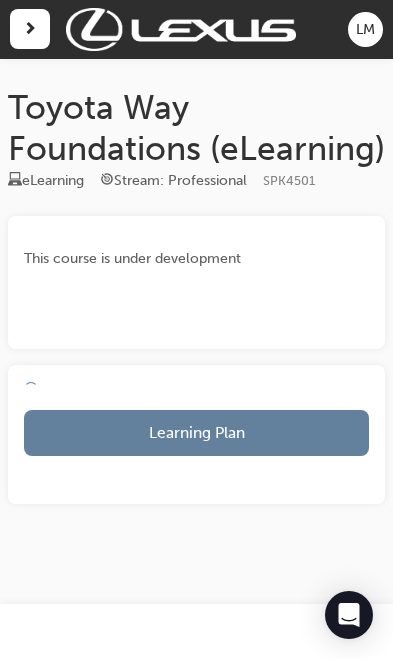 scroll, scrollTop: 0, scrollLeft: 0, axis: both 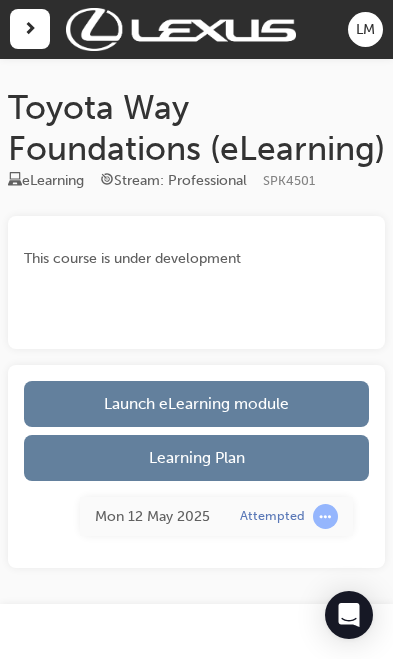 click on "Launch eLearning module" at bounding box center [196, 404] 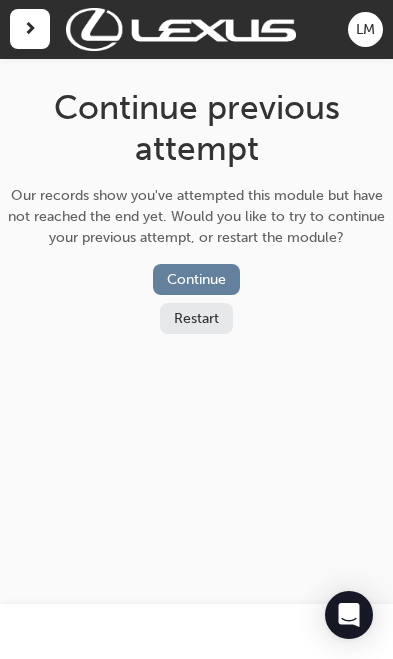 click on "Continue" at bounding box center [196, 279] 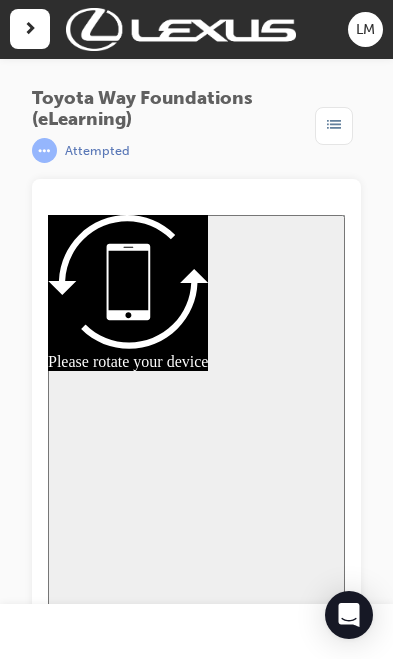 scroll, scrollTop: 13, scrollLeft: 0, axis: vertical 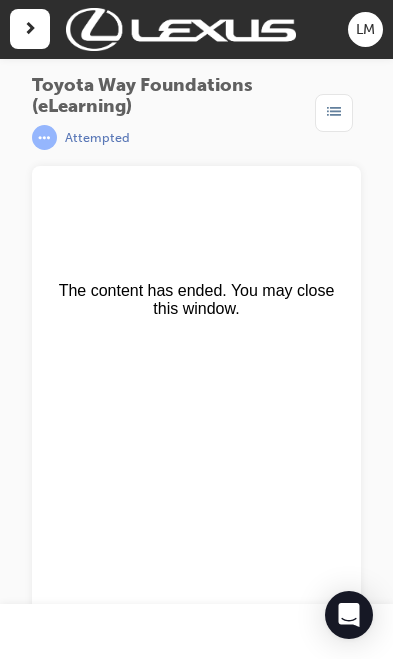 click at bounding box center (30, 29) 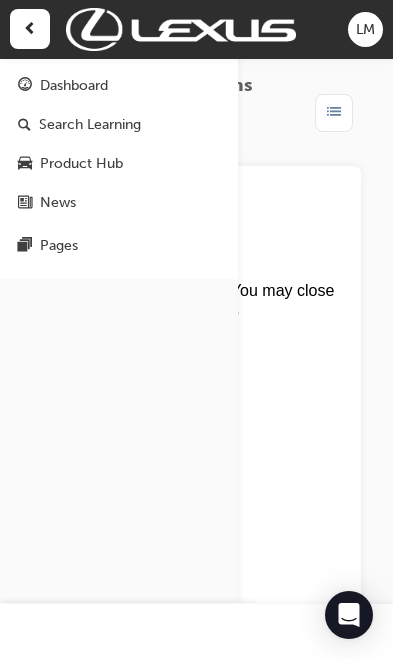 click on "Dashboard" at bounding box center (74, 85) 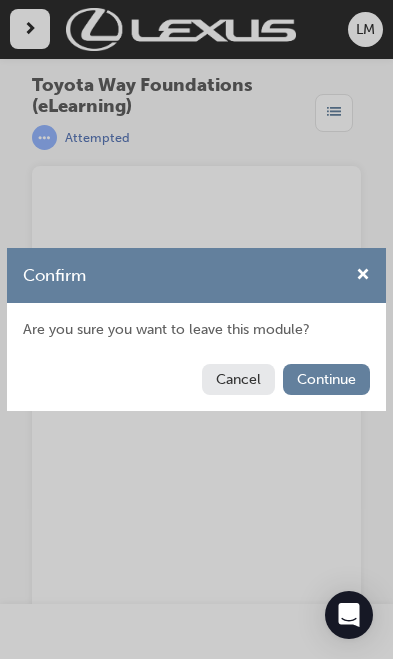 click on "Continue" at bounding box center [326, 379] 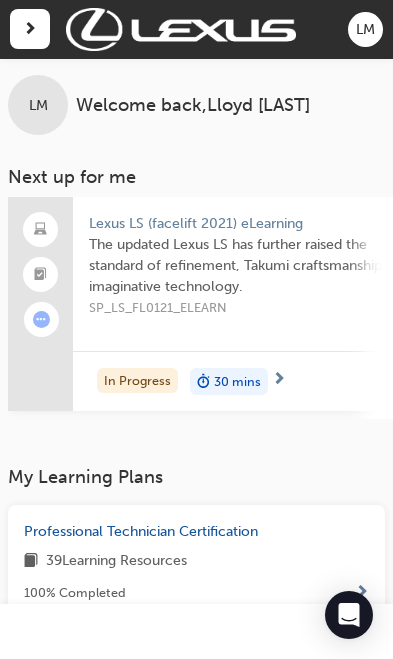 click on "LM" at bounding box center (365, 29) 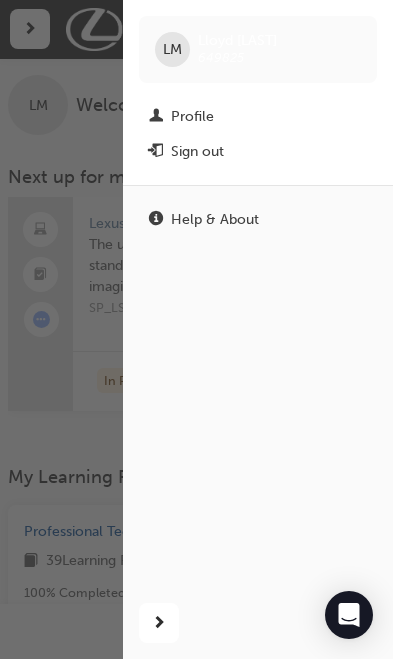 click on "Profile" at bounding box center [192, 116] 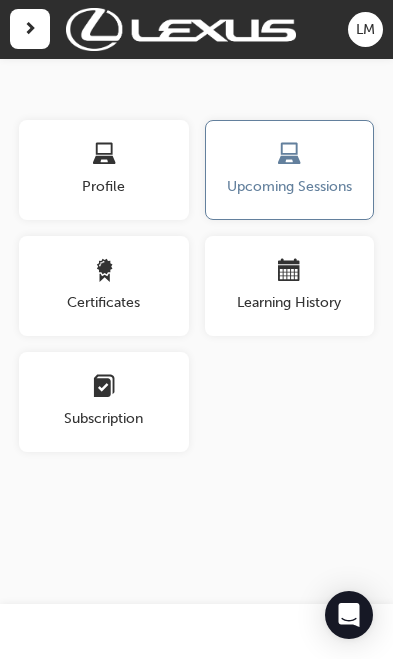 click on "Upcoming Sessions" at bounding box center (290, 186) 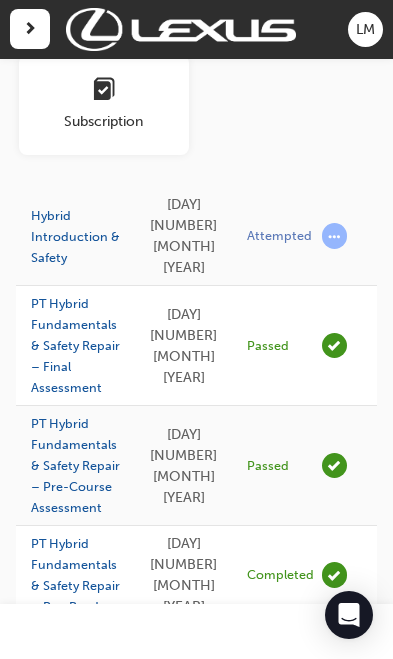 scroll, scrollTop: 0, scrollLeft: 0, axis: both 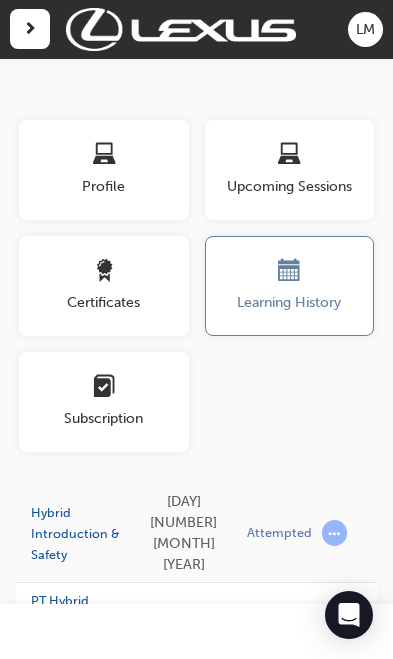 click on "Subscription" at bounding box center (104, 418) 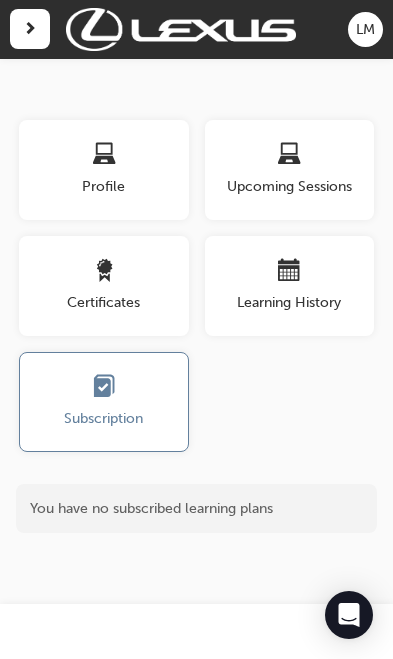 click on "Certificates" at bounding box center (104, 286) 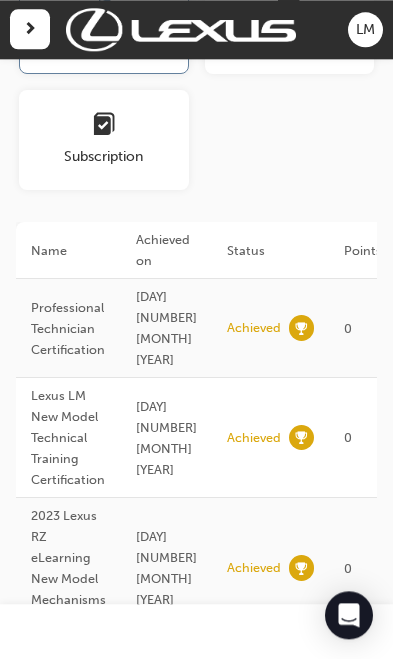 scroll, scrollTop: 0, scrollLeft: 0, axis: both 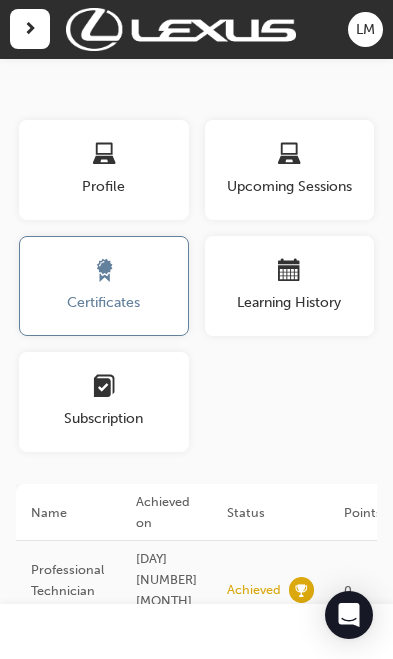 click on "Profile" at bounding box center (104, 186) 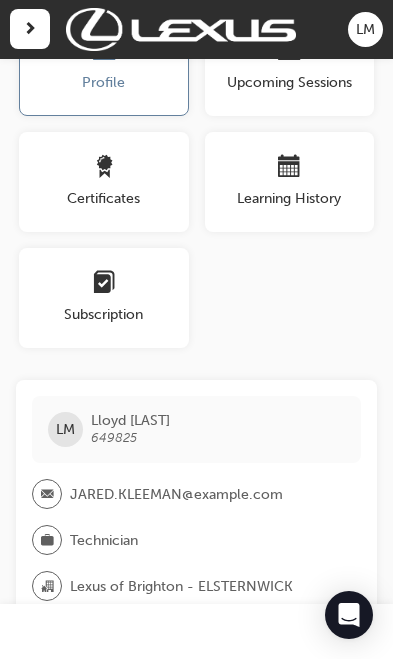scroll, scrollTop: 0, scrollLeft: 0, axis: both 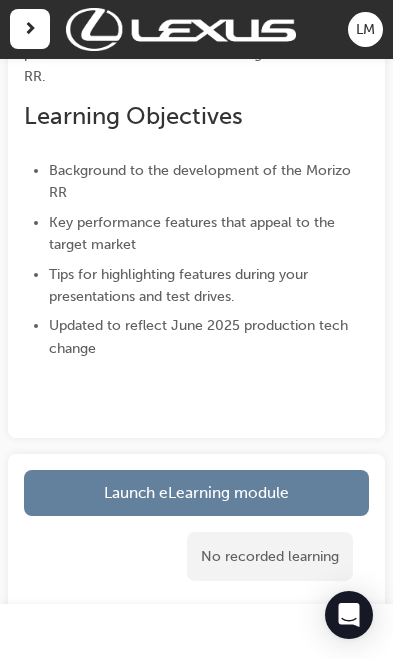 click on "Launch eLearning module" at bounding box center [196, 493] 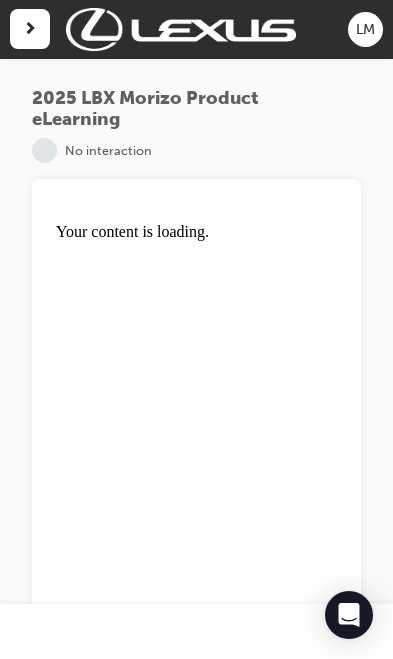 scroll, scrollTop: 0, scrollLeft: 0, axis: both 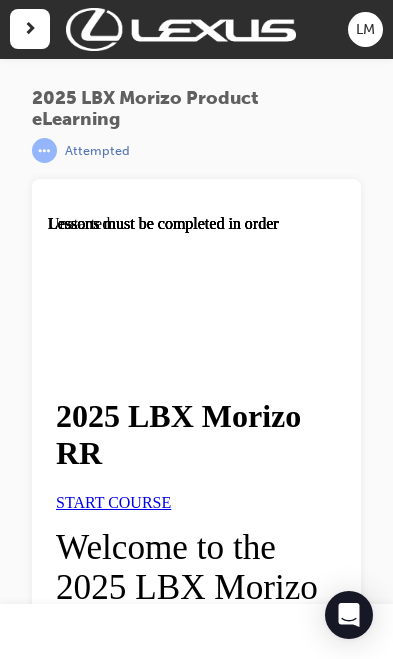 click on "START COURSE" at bounding box center [113, 502] 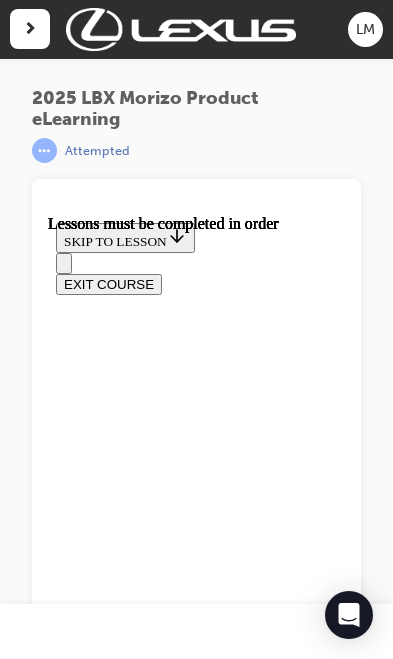 scroll, scrollTop: 2873, scrollLeft: 0, axis: vertical 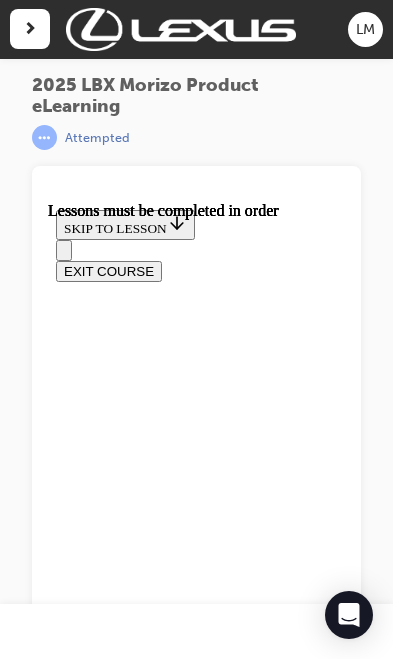 click on "OK" at bounding box center (73, 3876) 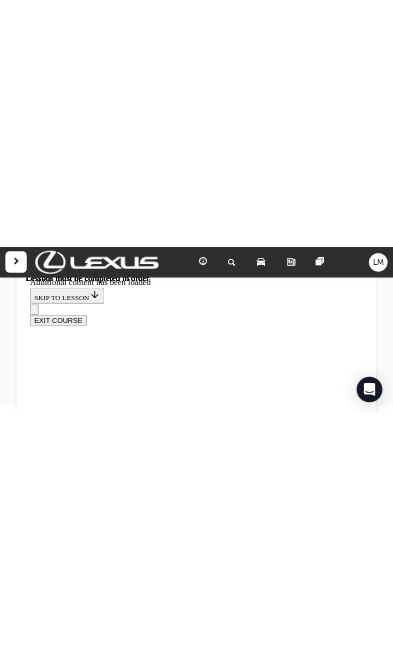 scroll, scrollTop: 3987, scrollLeft: 0, axis: vertical 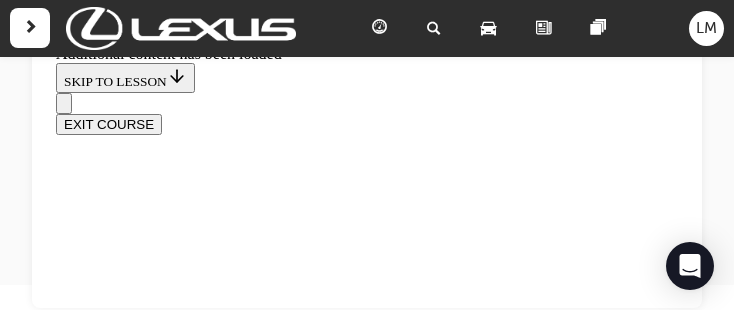 click 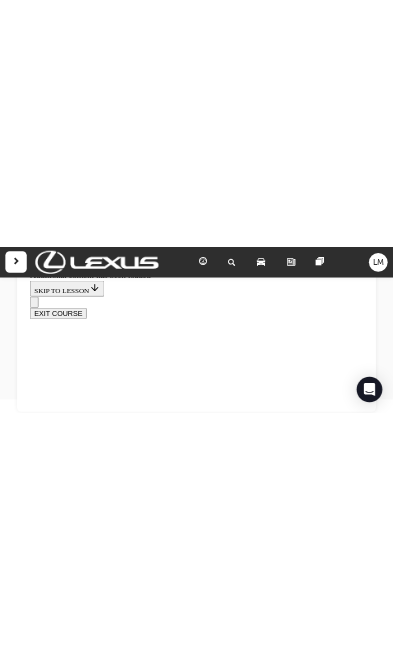 scroll, scrollTop: 0, scrollLeft: 0, axis: both 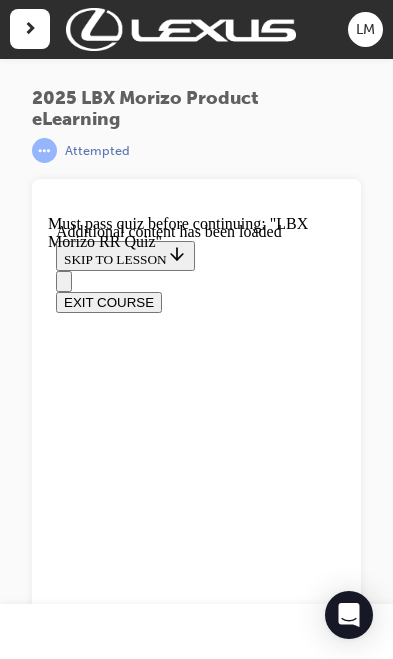 click on "Steering Angle" at bounding box center [196, 6055] 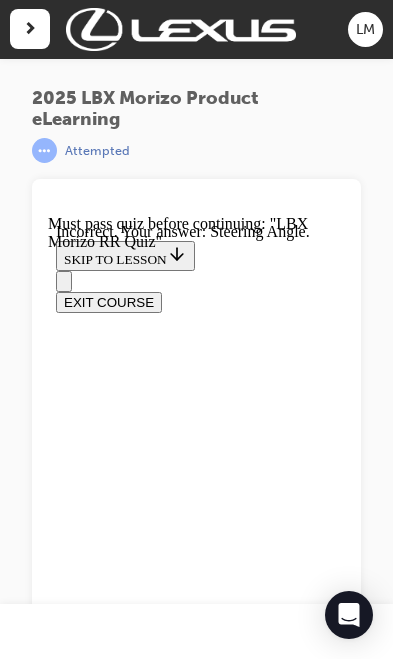 scroll, scrollTop: 239, scrollLeft: 0, axis: vertical 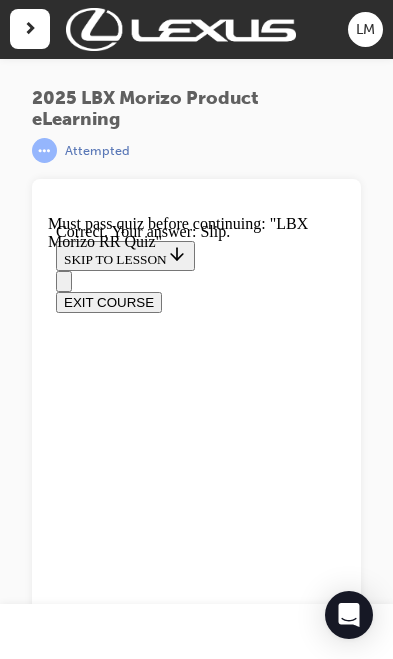 click on "NEXT" at bounding box center [82, 8218] 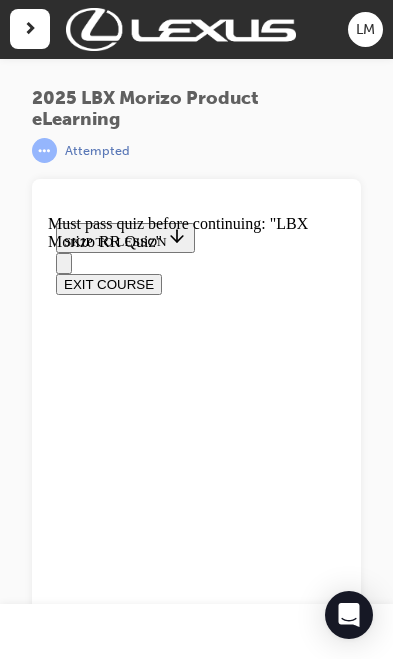 scroll, scrollTop: 0, scrollLeft: 0, axis: both 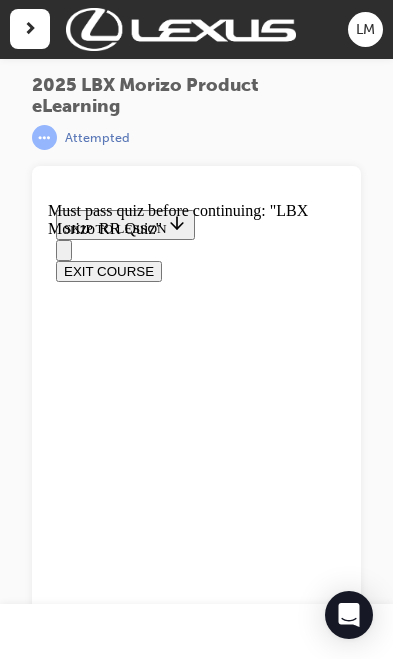 click on "SUBMIT" at bounding box center [89, 8075] 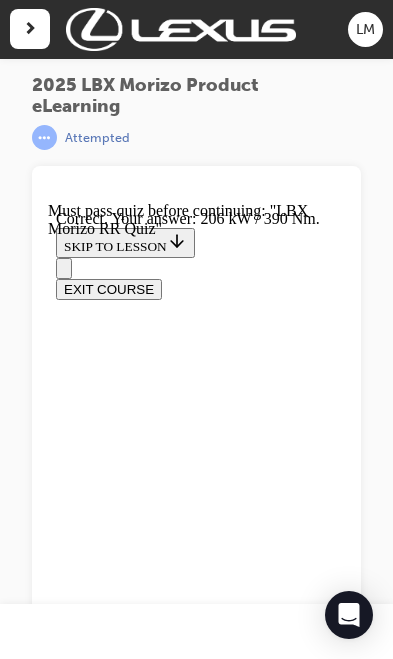 scroll, scrollTop: 542, scrollLeft: 0, axis: vertical 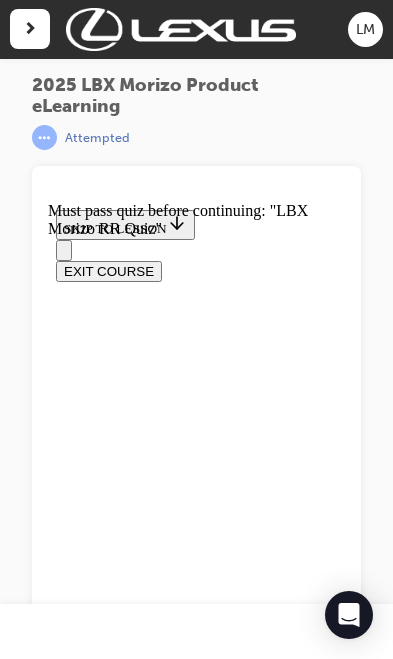 click on "TRUE" at bounding box center (196, 7893) 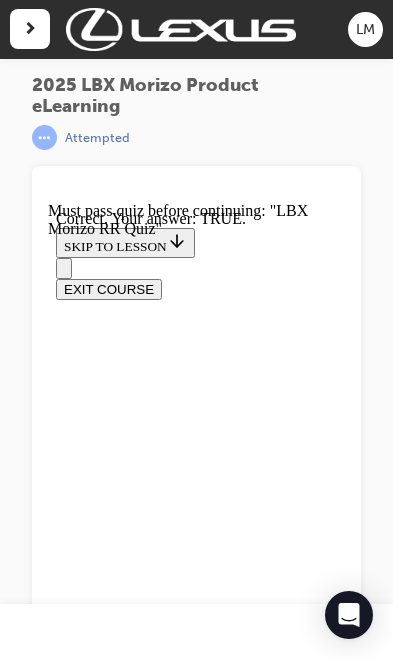 scroll, scrollTop: 515, scrollLeft: 0, axis: vertical 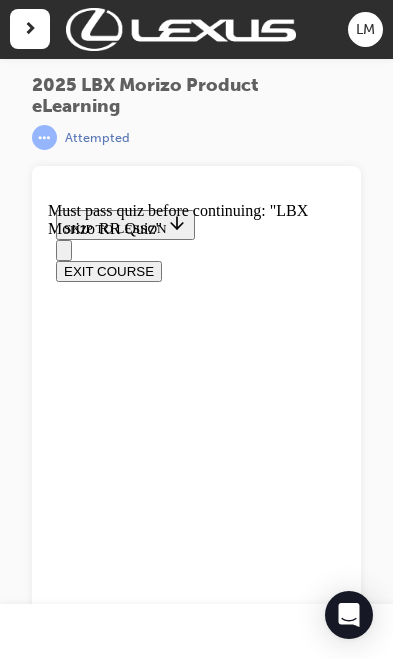 click at bounding box center (196, 7915) 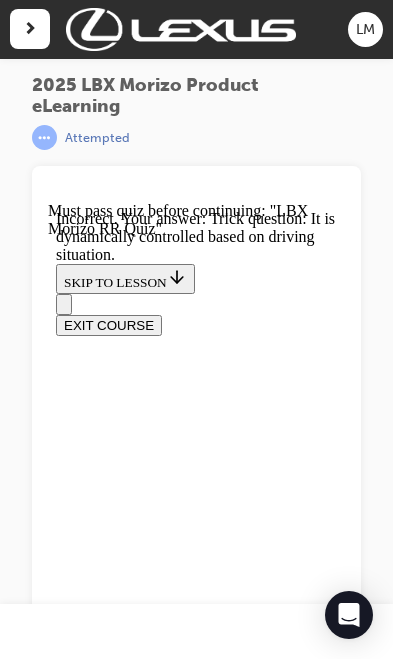 scroll, scrollTop: 639, scrollLeft: 0, axis: vertical 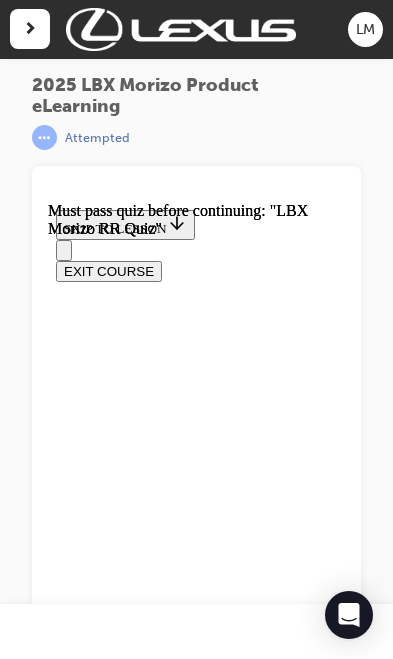 click on "TAKE AGAIN" at bounding box center (104, 6953) 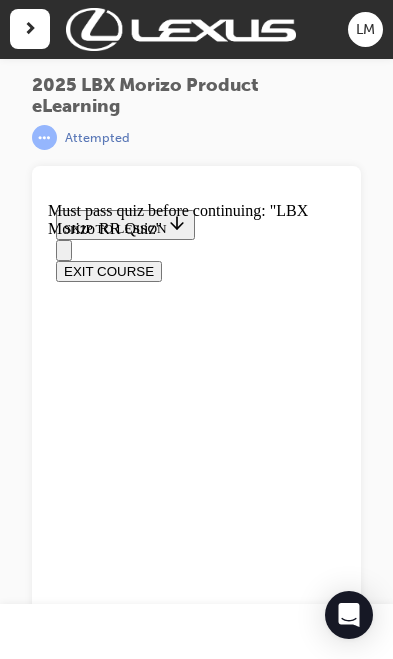scroll, scrollTop: 103, scrollLeft: 0, axis: vertical 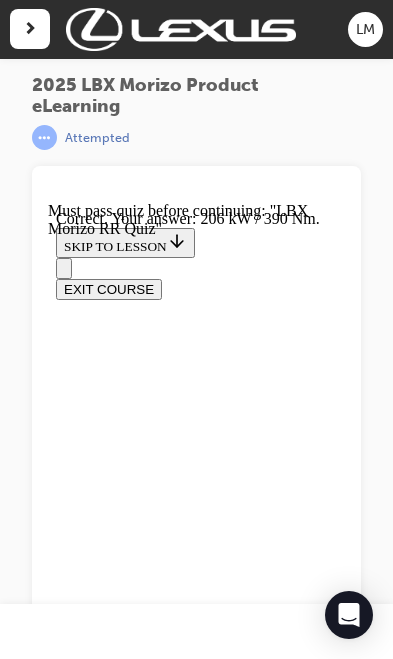 click on "NEXT" at bounding box center [82, 6313] 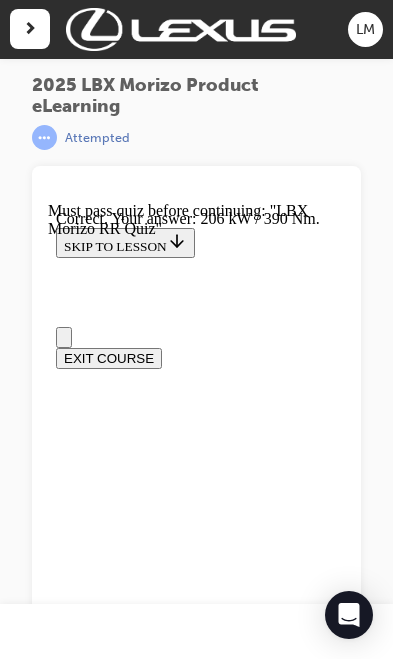scroll, scrollTop: 0, scrollLeft: 0, axis: both 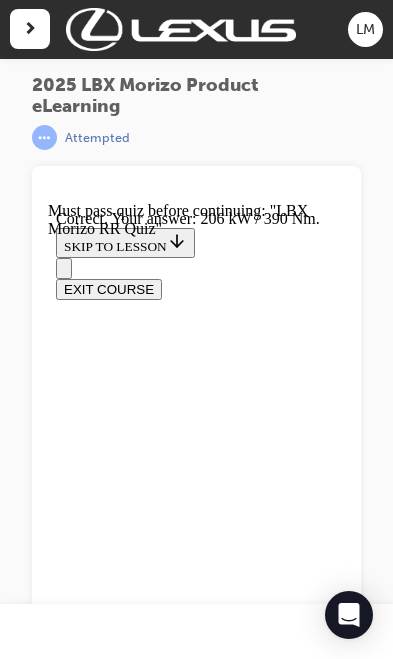 click on "70:30" at bounding box center [196, 7849] 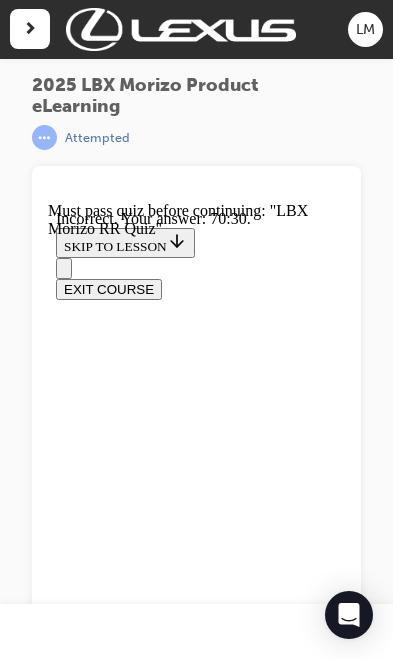 scroll, scrollTop: 639, scrollLeft: 0, axis: vertical 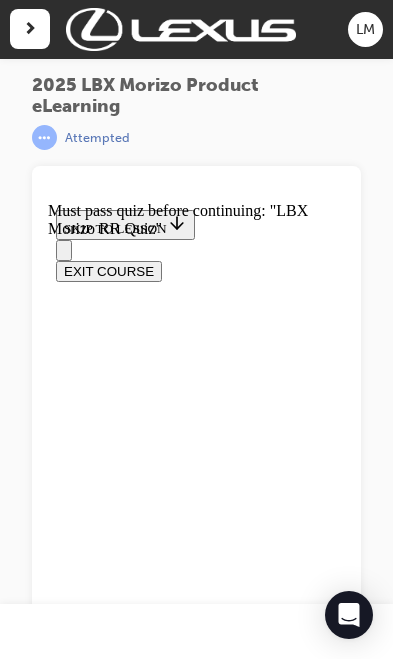 click on "Slip" at bounding box center (196, 8405) 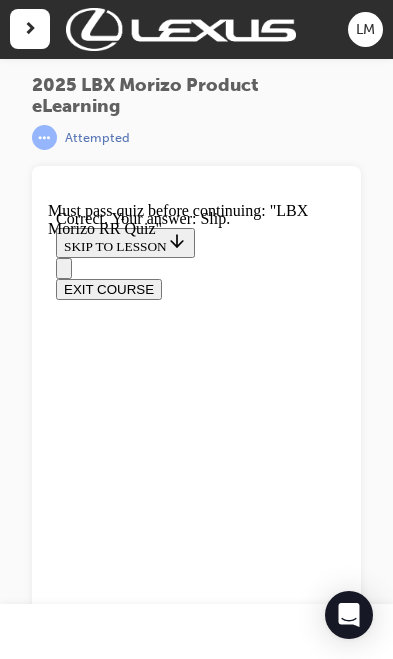scroll, scrollTop: 550, scrollLeft: 0, axis: vertical 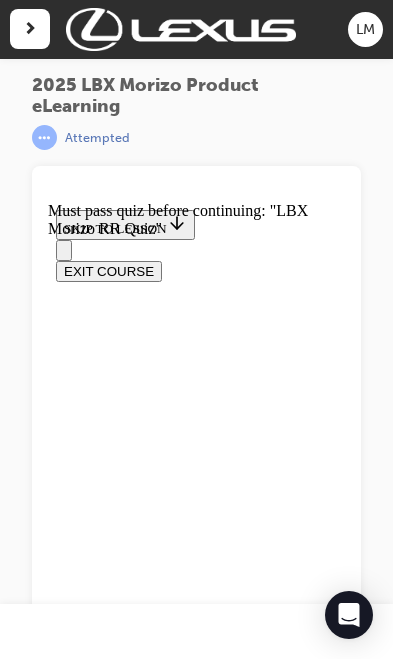 click on "Approach Angle" at bounding box center [196, 7916] 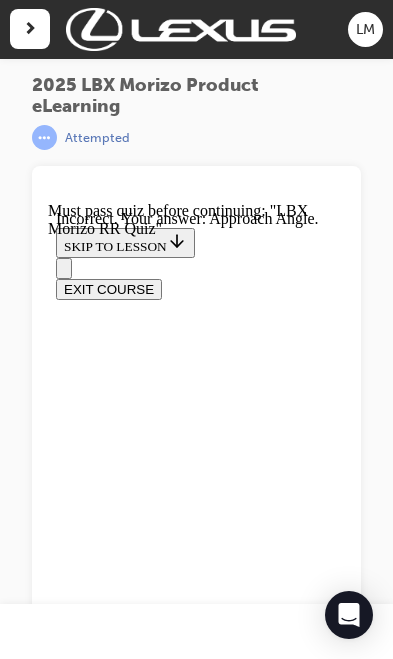 scroll, scrollTop: 439, scrollLeft: 0, axis: vertical 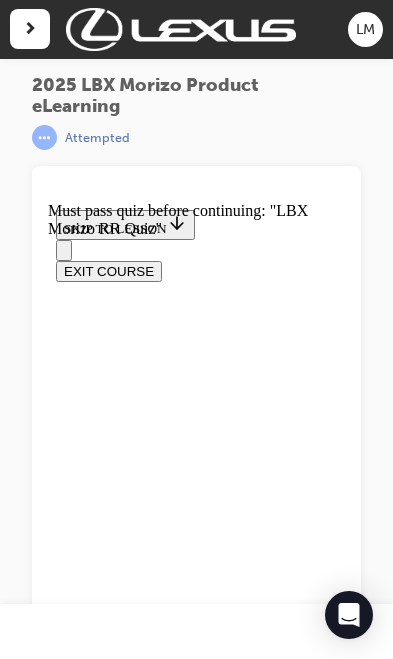 click on "TRUE" at bounding box center (196, 7857) 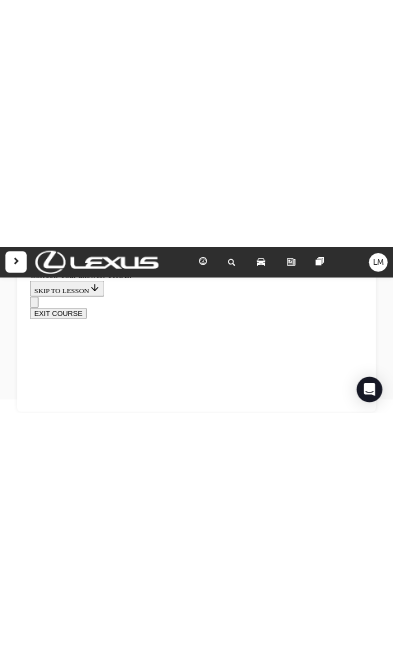 scroll, scrollTop: 0, scrollLeft: 0, axis: both 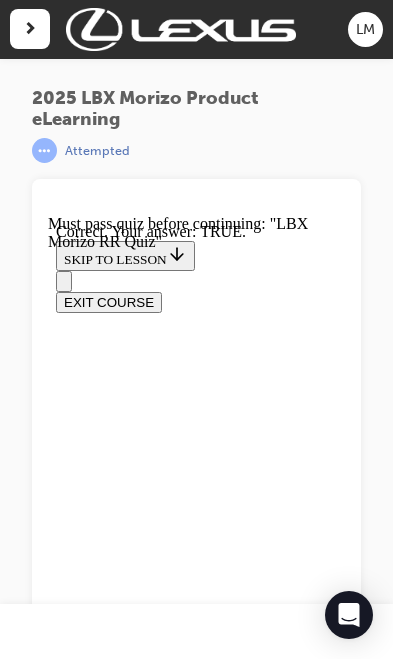 click on "SUBMIT" at bounding box center (89, 7978) 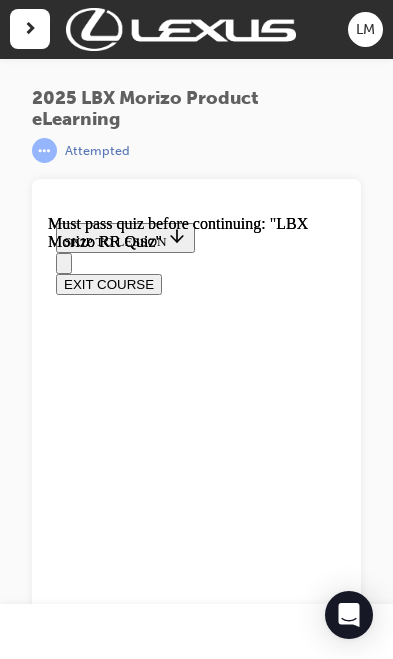 scroll, scrollTop: 0, scrollLeft: 0, axis: both 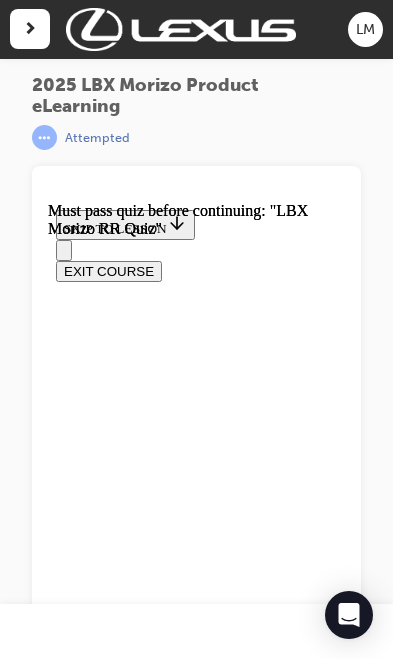 click on "TAKE AGAIN" at bounding box center (104, 5826) 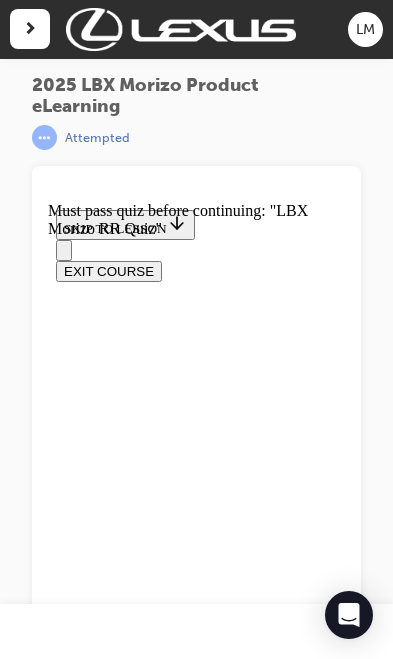 click on "Lesson 5 of 6 LBX Morizo RR Quiz Now that you've gone through the module, let's see how much you've learnt! TAKE AGAIN" at bounding box center (196, 3471) 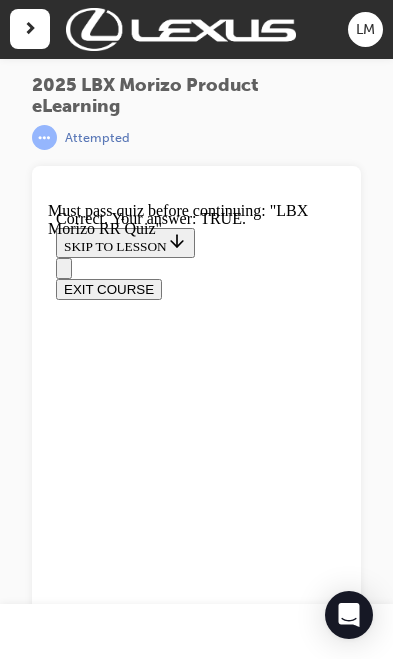 scroll, scrollTop: 515, scrollLeft: 0, axis: vertical 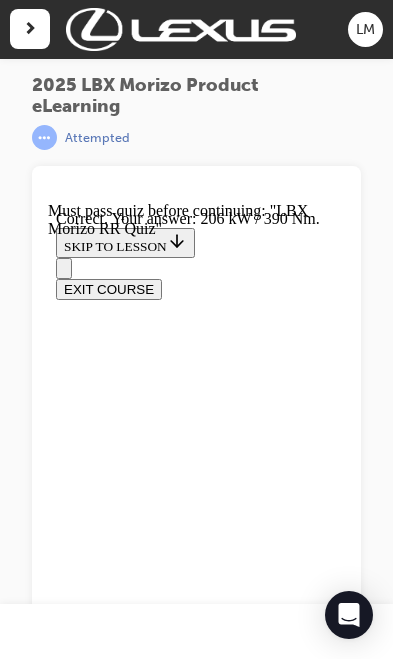 click on "NEXT" at bounding box center [82, 7990] 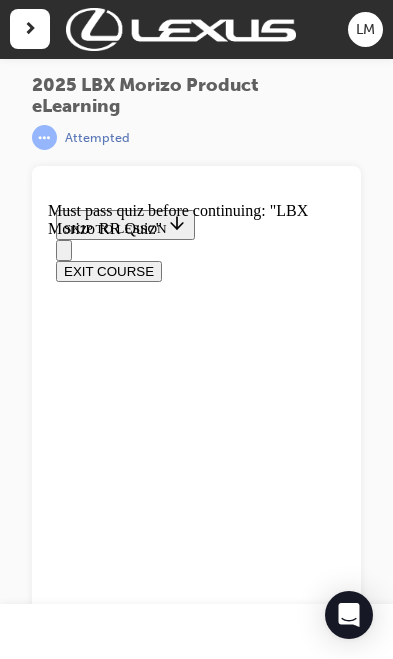scroll, scrollTop: 323, scrollLeft: 0, axis: vertical 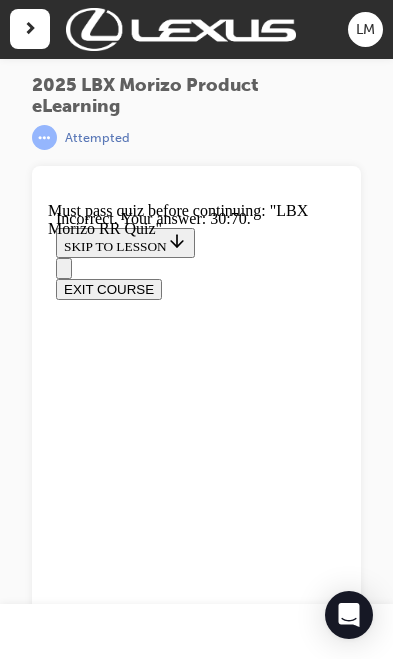click on "NEXT" at bounding box center [82, 9142] 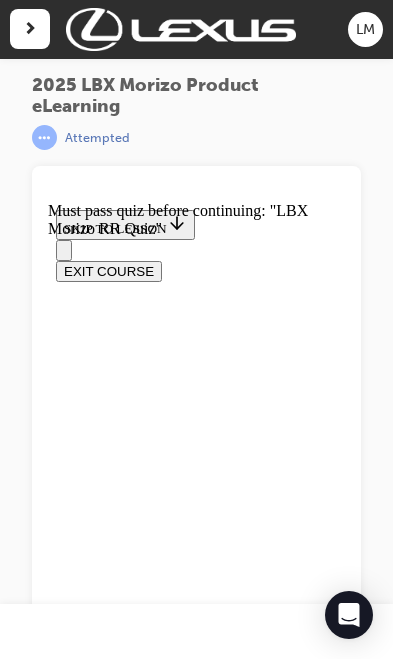 scroll, scrollTop: 0, scrollLeft: 0, axis: both 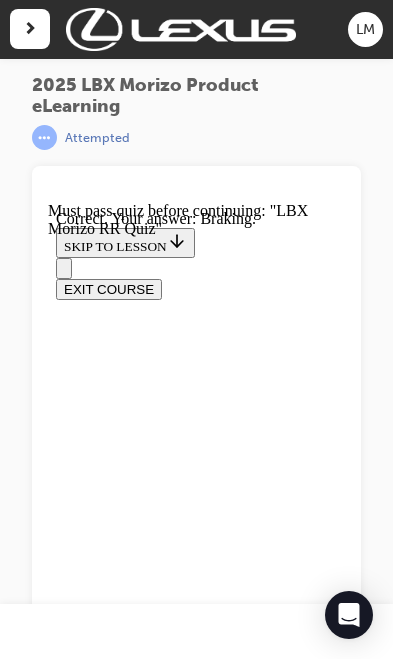 click on "NEXT" at bounding box center [82, 9012] 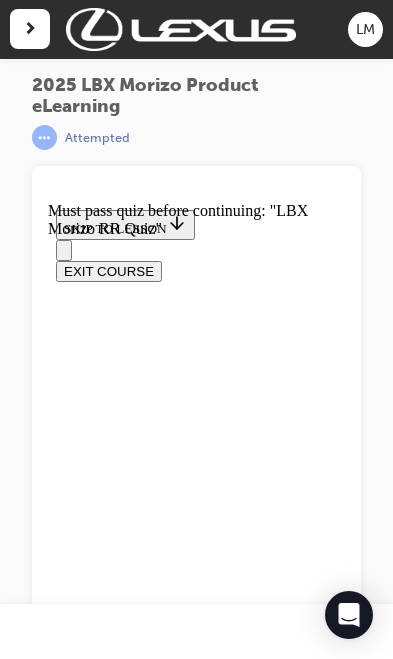 scroll, scrollTop: 0, scrollLeft: 0, axis: both 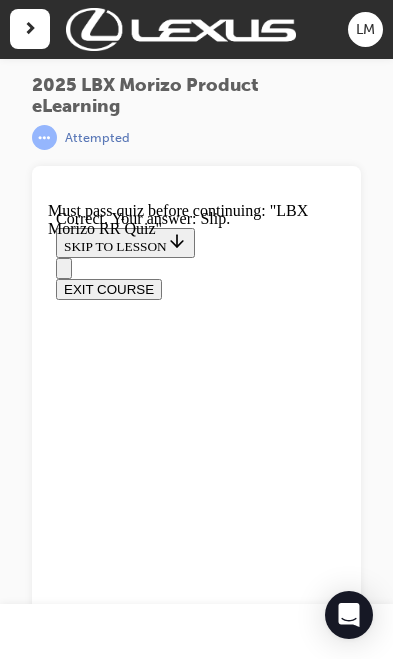 click on "NEXT" at bounding box center (82, 8259) 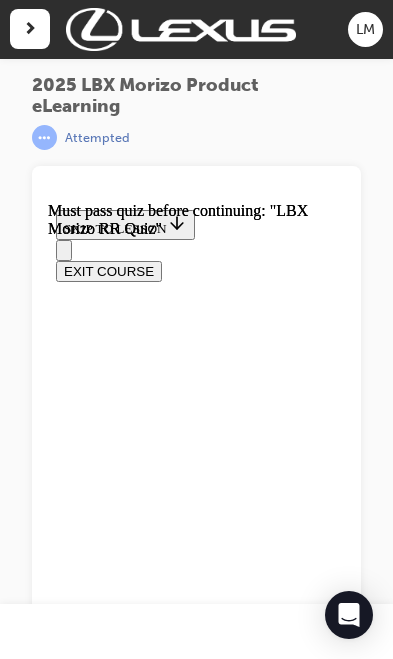 click at bounding box center [144, 6040] 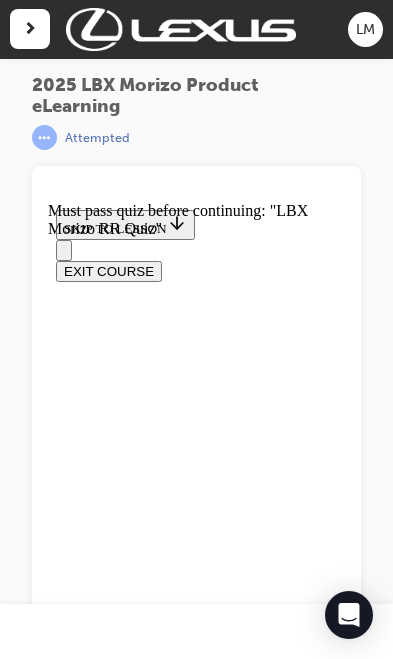 click on "Lesson 5 of 6 LBX Morizo RR Quiz Now that you've gone through the module, let's see how much you've learnt! TAKE AGAIN" at bounding box center [196, 3471] 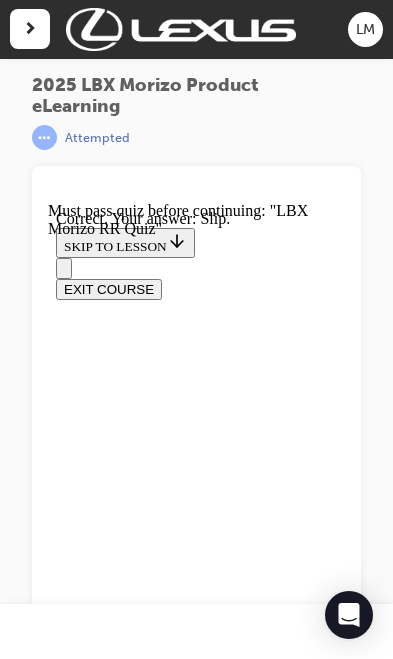 click on "NEXT" at bounding box center (82, 5768) 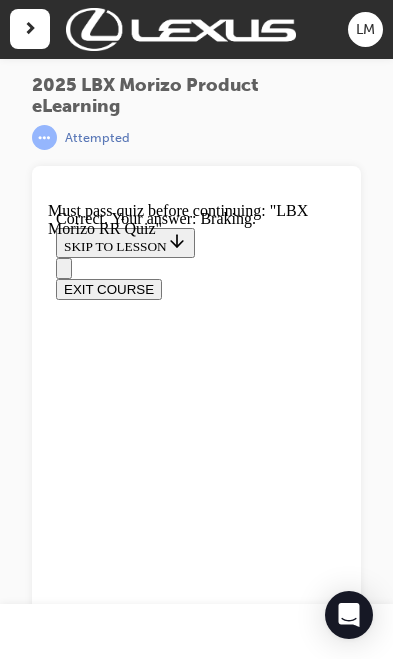 click on "NEXT" at bounding box center [82, 8100] 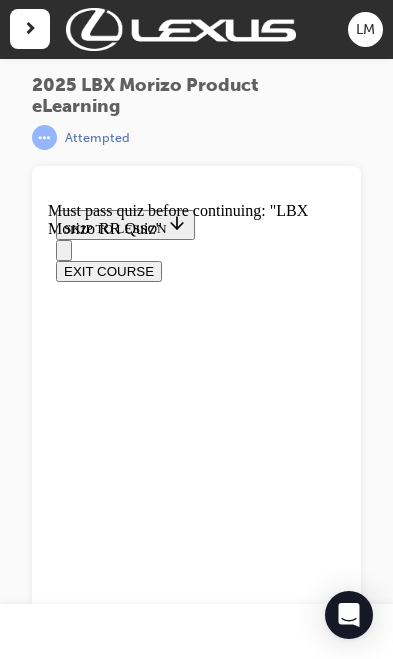 click on "206 kW / 390 Nm" at bounding box center [196, 7458] 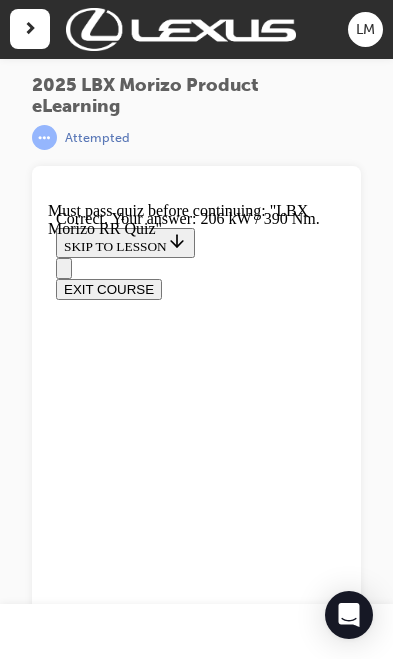 click on "NEXT" at bounding box center [82, 8805] 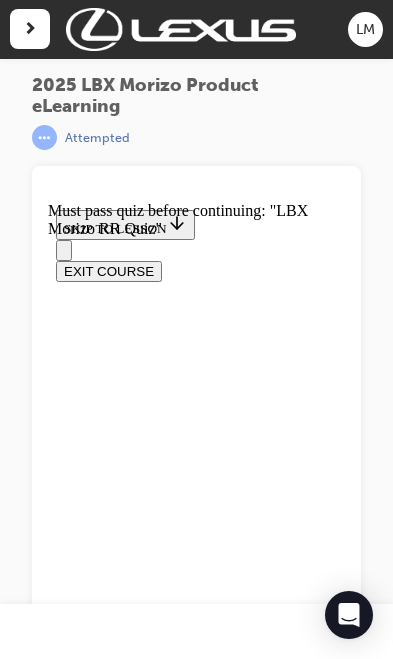 click on "50:50" at bounding box center (196, 8430) 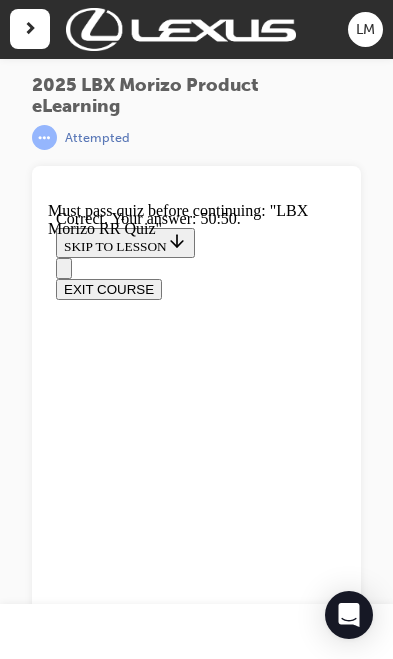 click on "SUBMIT" at bounding box center (89, 9156) 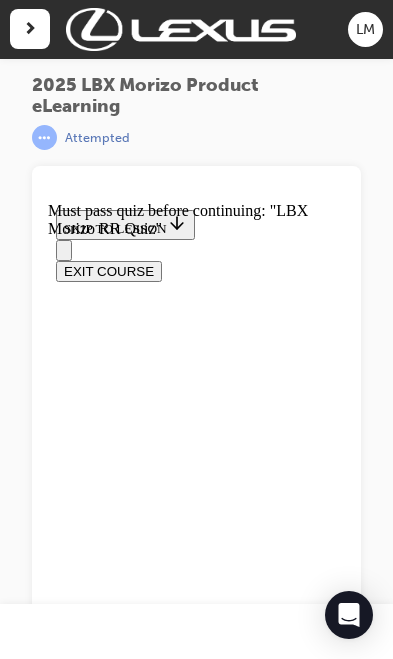 click on "TRUE" at bounding box center [196, 8277] 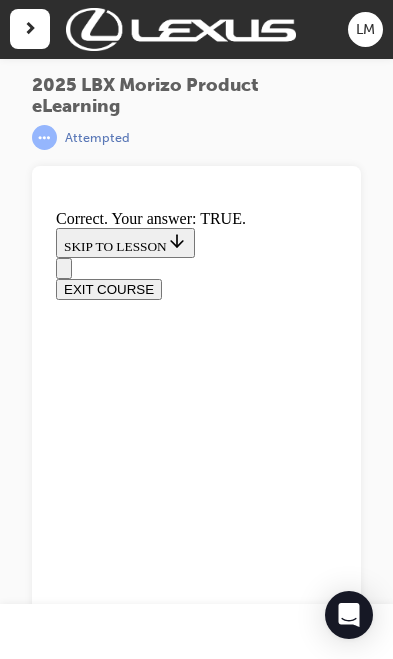 click on "NEXT" at bounding box center (82, 8371) 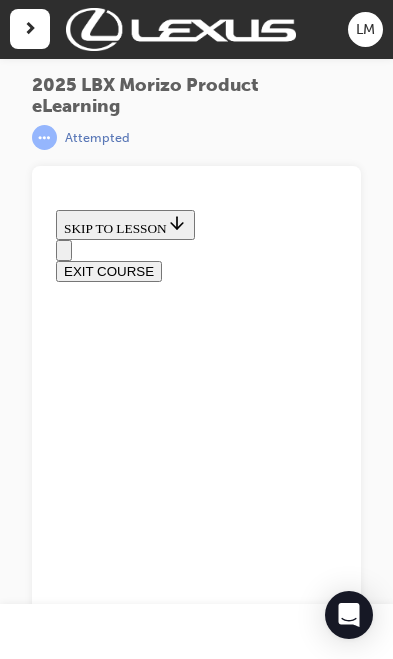click on "6 of 6 — Summary & Thank You" at bounding box center [171, 5794] 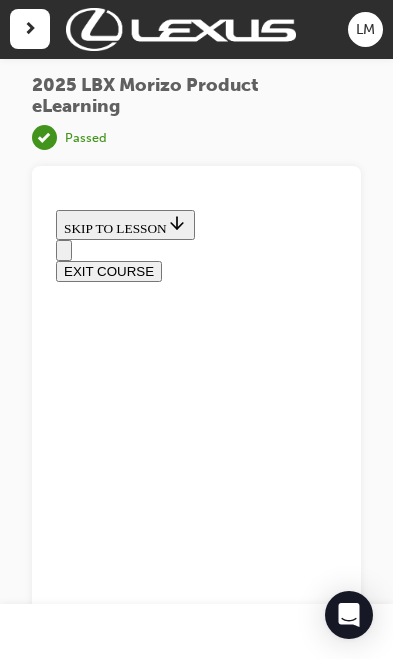 click at bounding box center (64, 250) 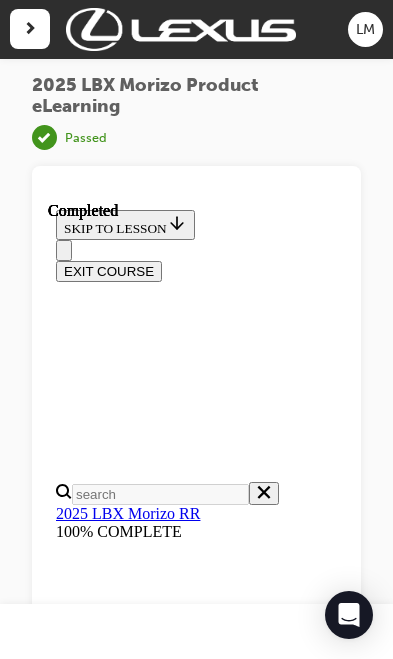 click at bounding box center (30, 29) 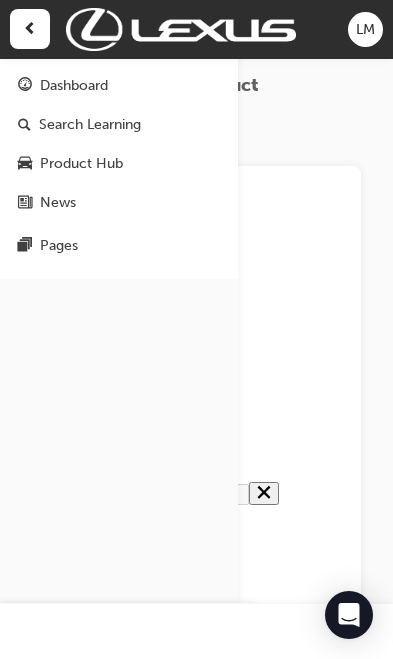 click on "Dashboard" at bounding box center [119, 85] 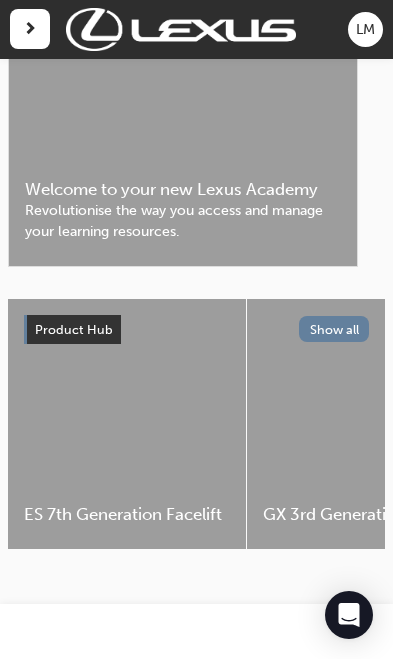 scroll, scrollTop: 2432, scrollLeft: 0, axis: vertical 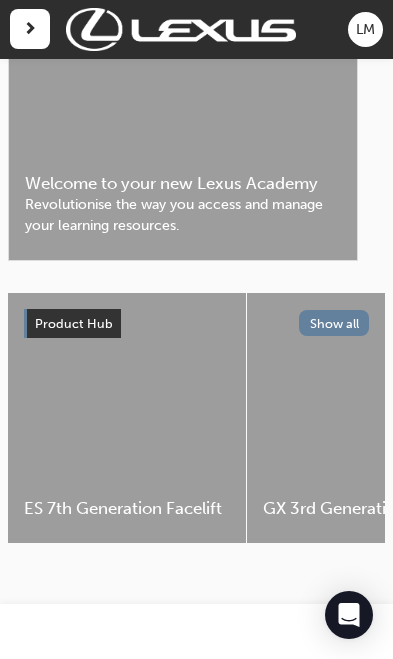 click on "Product Hub" at bounding box center (72, 323) 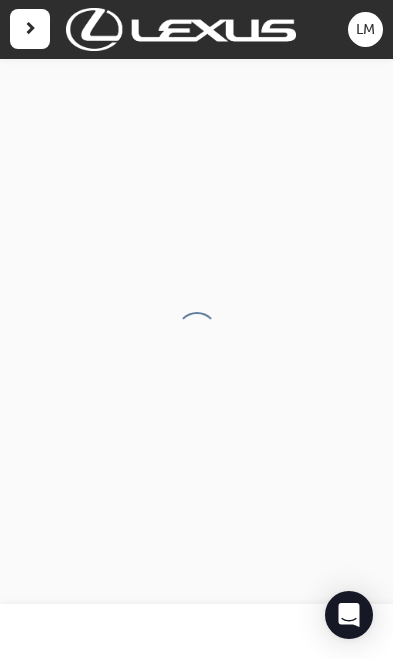 scroll, scrollTop: 0, scrollLeft: 0, axis: both 